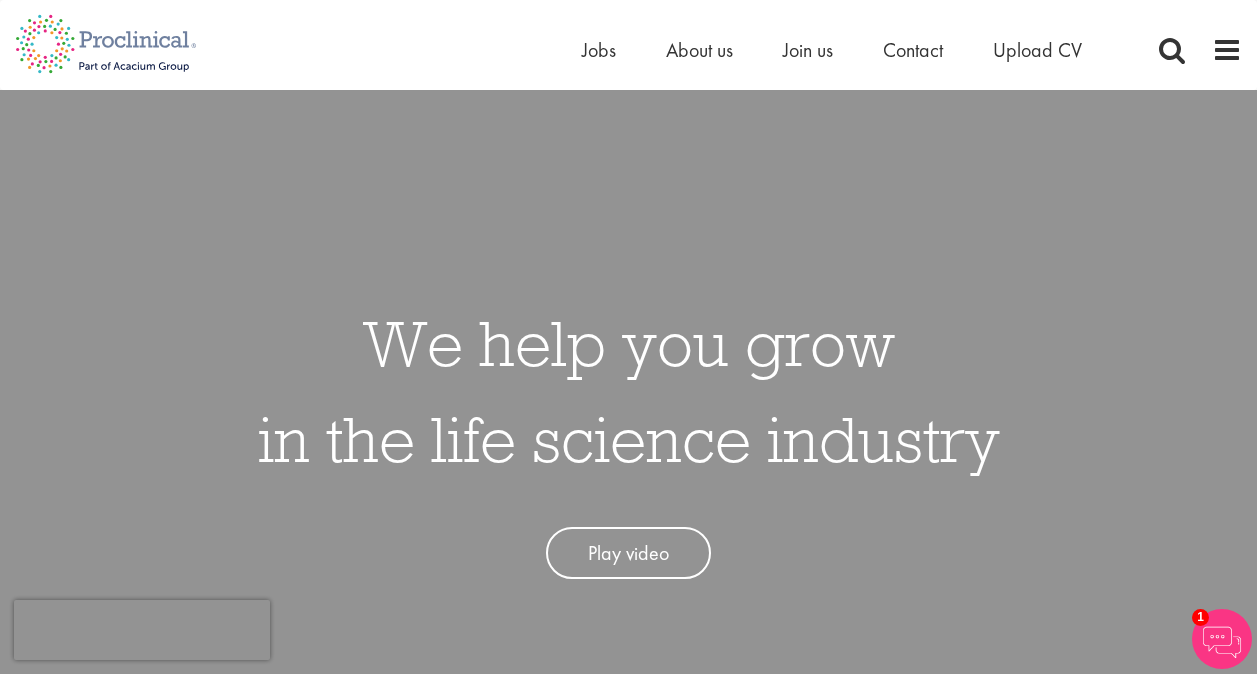 scroll, scrollTop: 0, scrollLeft: 0, axis: both 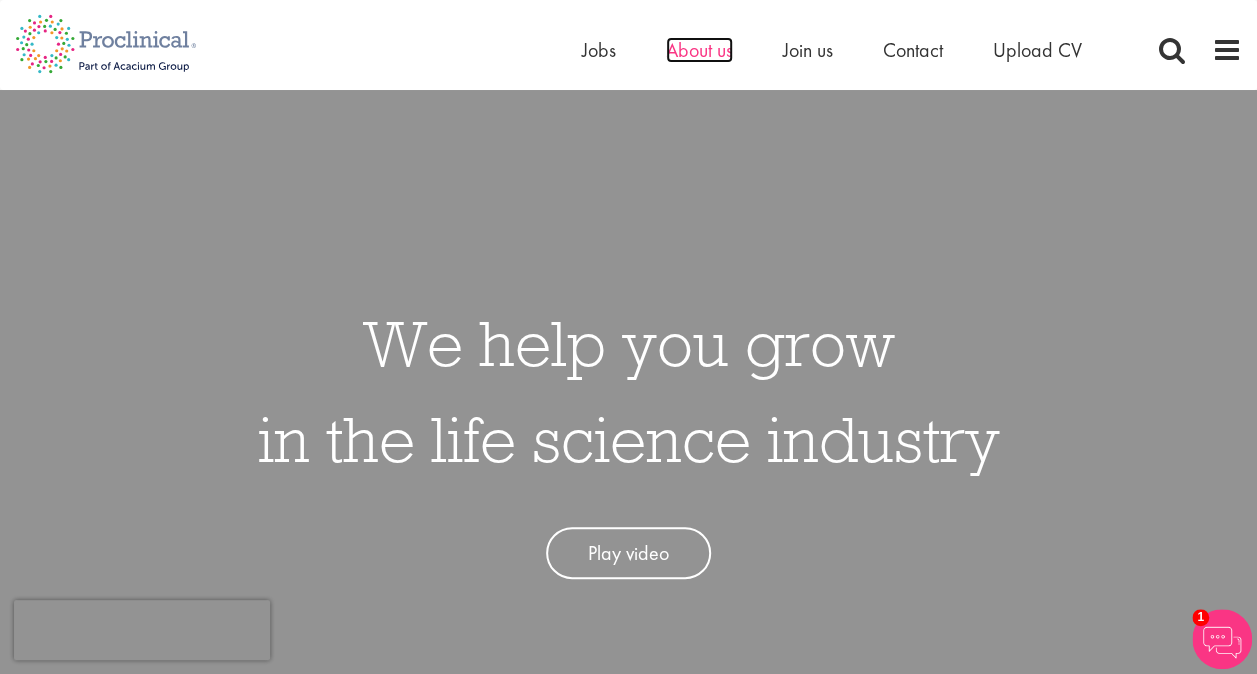 click on "About us" at bounding box center [699, 50] 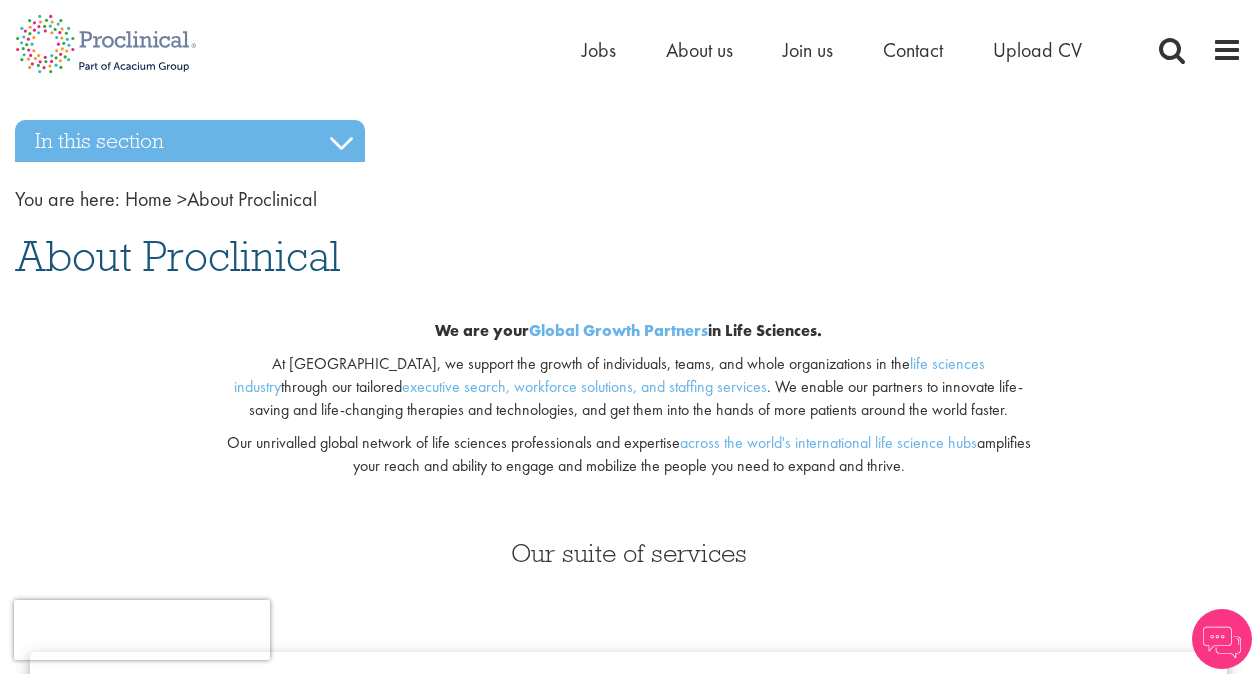 scroll, scrollTop: 0, scrollLeft: 0, axis: both 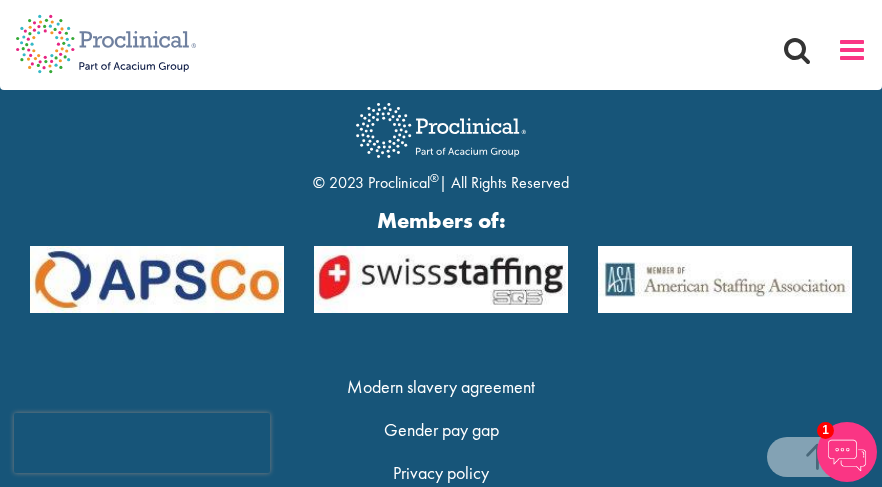 click at bounding box center [852, 50] 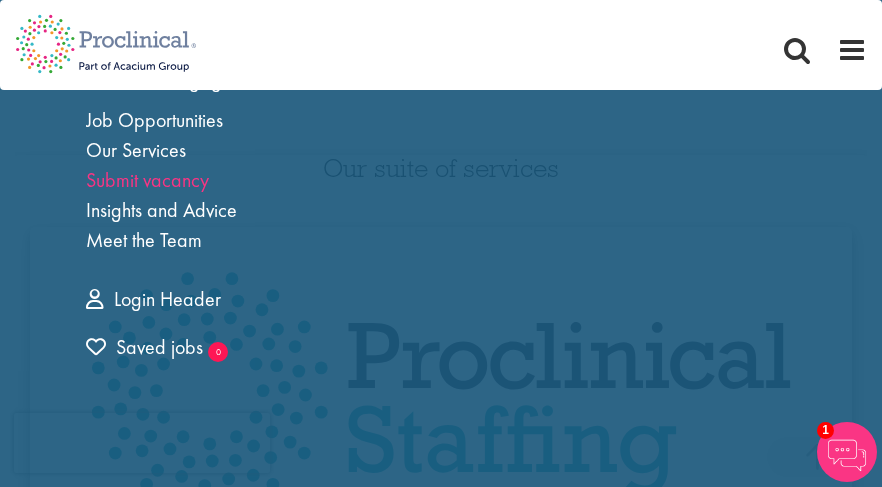 scroll, scrollTop: 400, scrollLeft: 0, axis: vertical 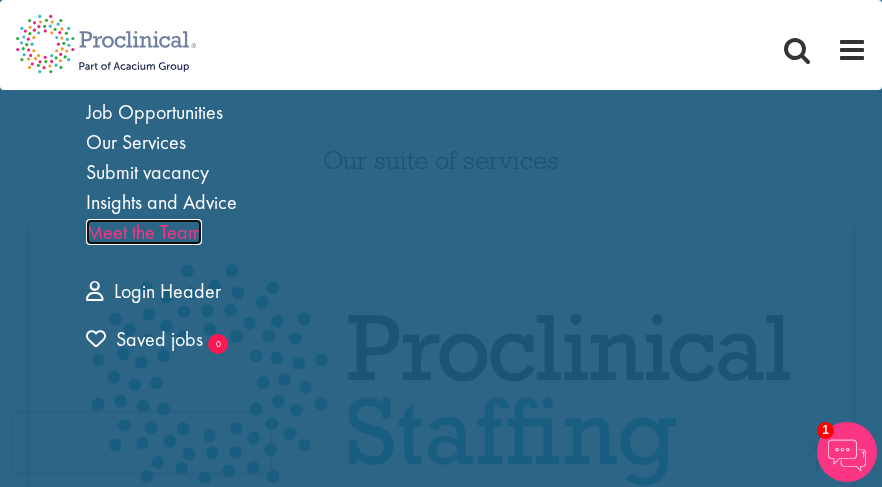 click on "Meet the Team" at bounding box center (144, 232) 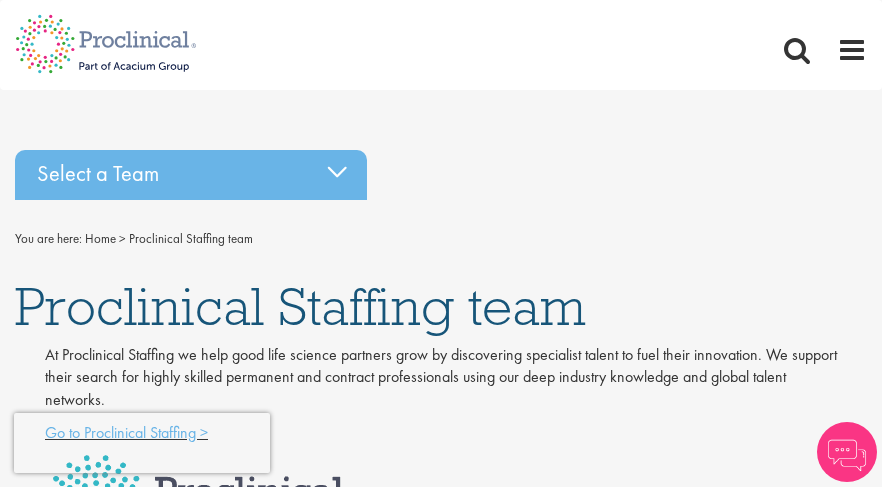 scroll, scrollTop: 0, scrollLeft: 0, axis: both 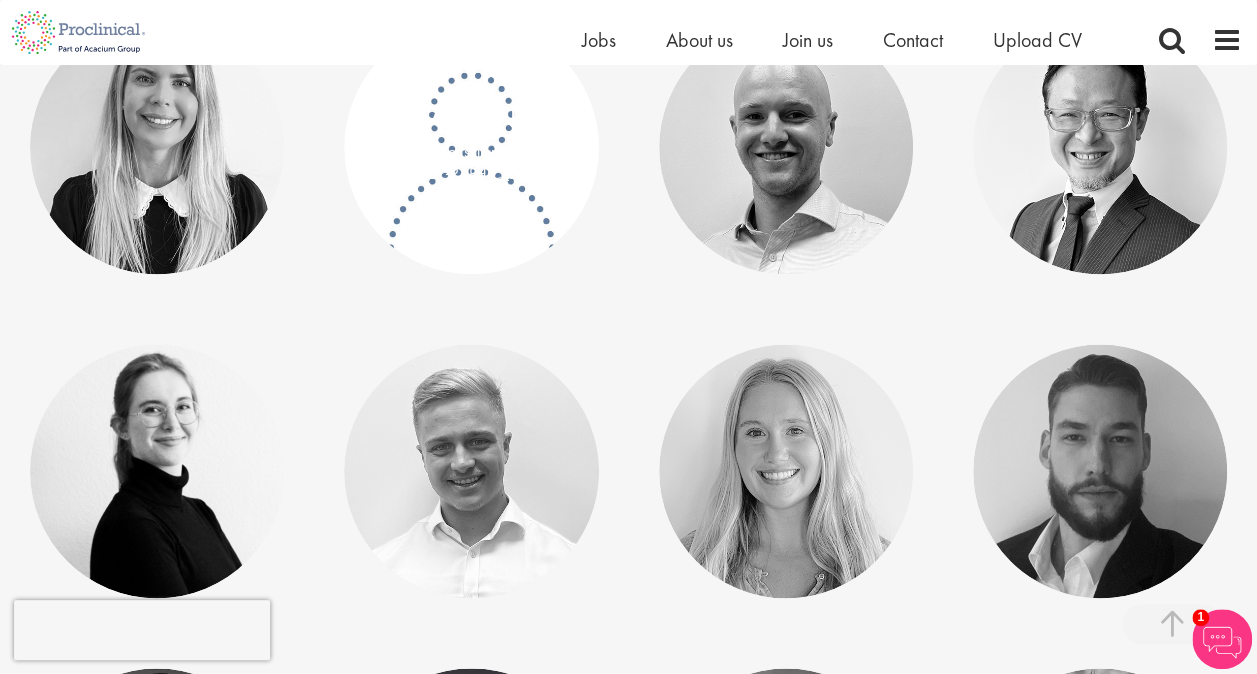 click on "Consultant - [GEOGRAPHIC_DATA]" at bounding box center (474, 163) 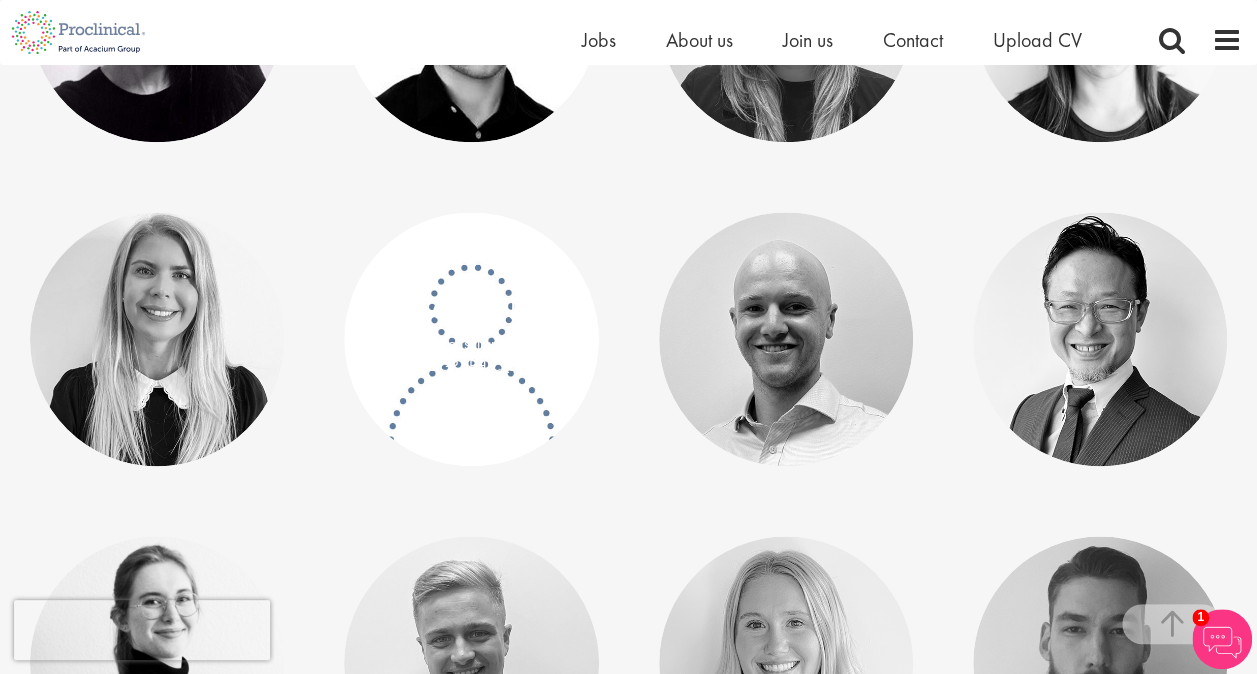 scroll, scrollTop: 1200, scrollLeft: 0, axis: vertical 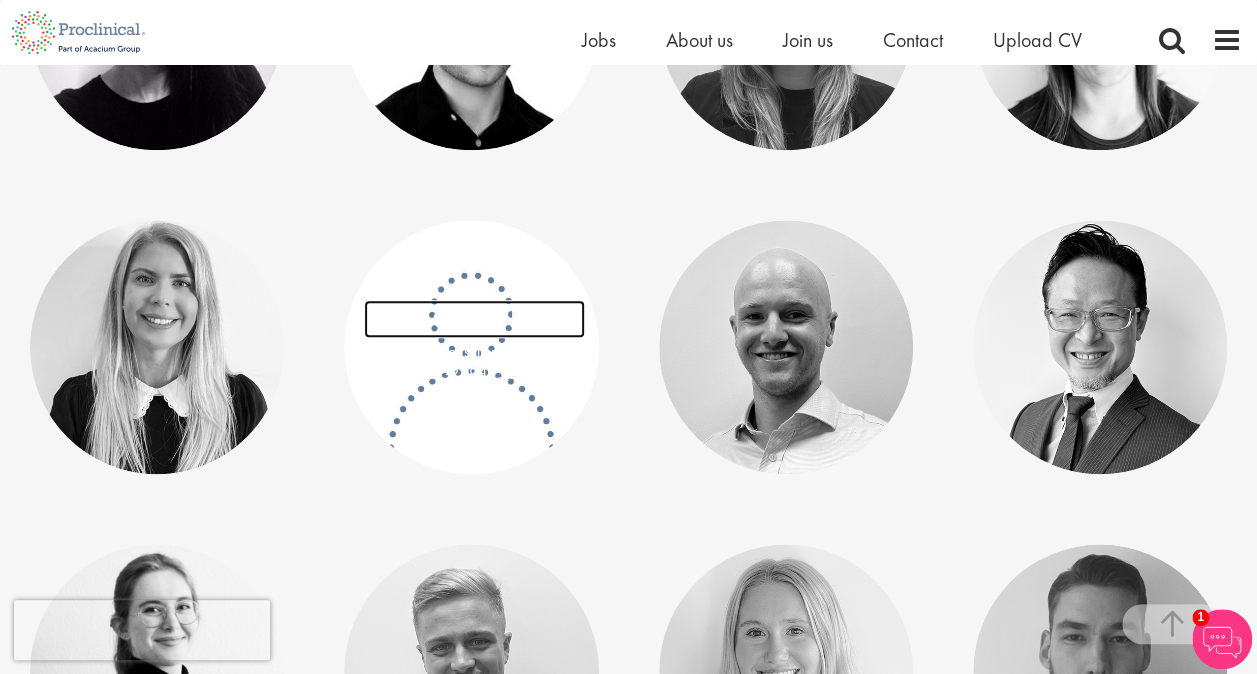 click on "[PERSON_NAME]" at bounding box center (474, 318) 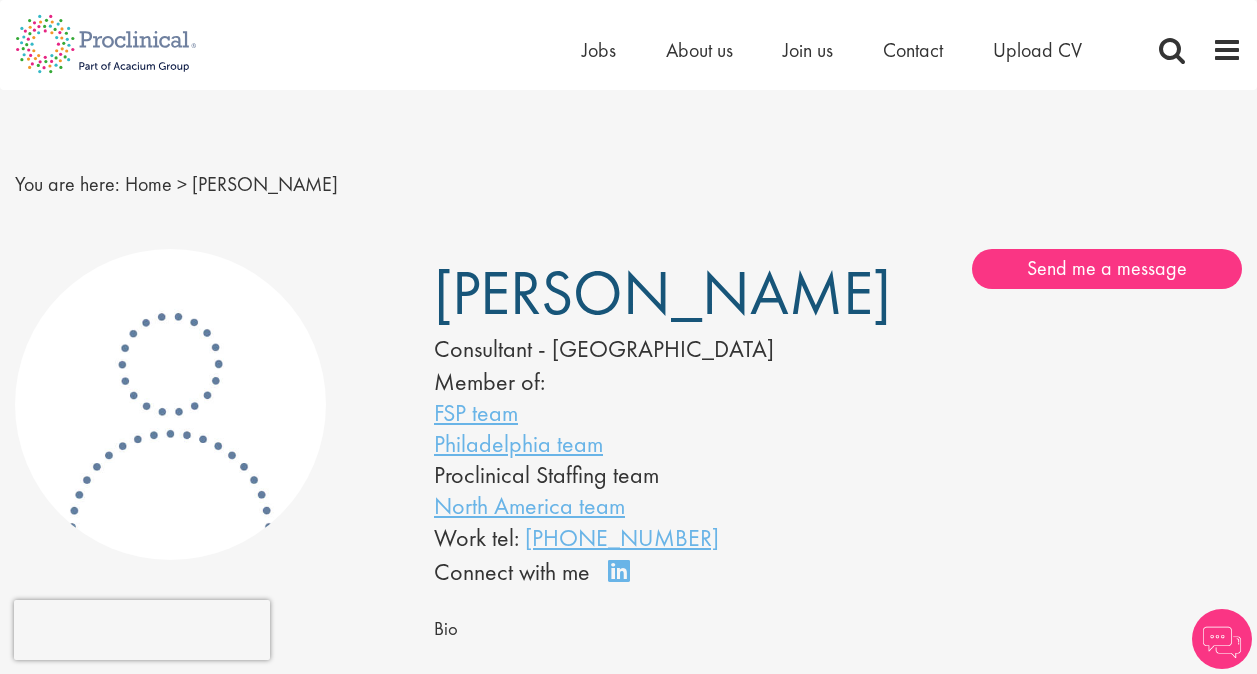 scroll, scrollTop: 0, scrollLeft: 0, axis: both 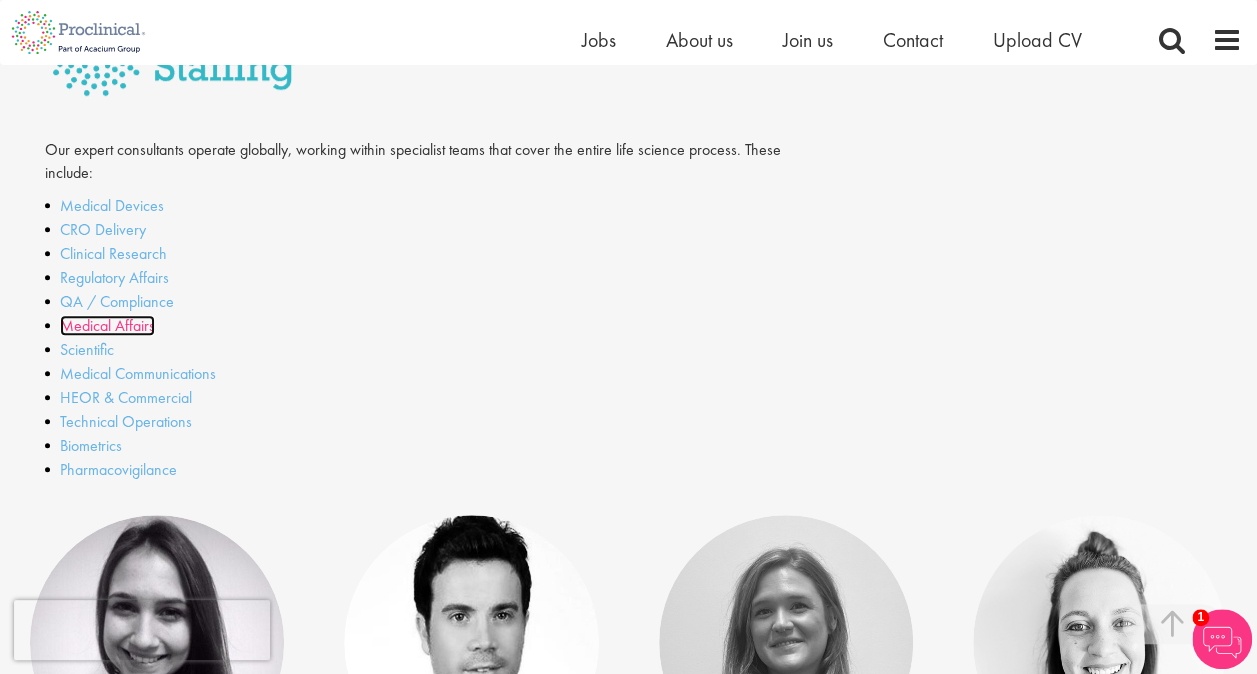 click on "Medical Affairs" at bounding box center [107, 325] 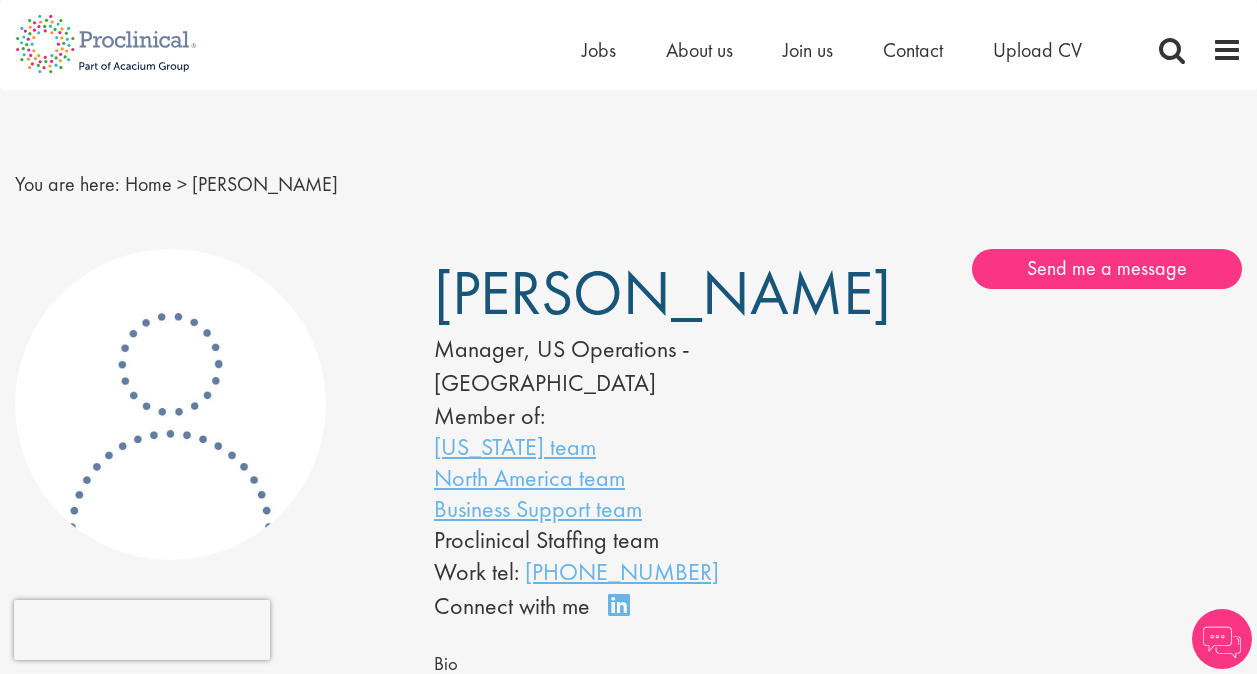 scroll, scrollTop: 0, scrollLeft: 0, axis: both 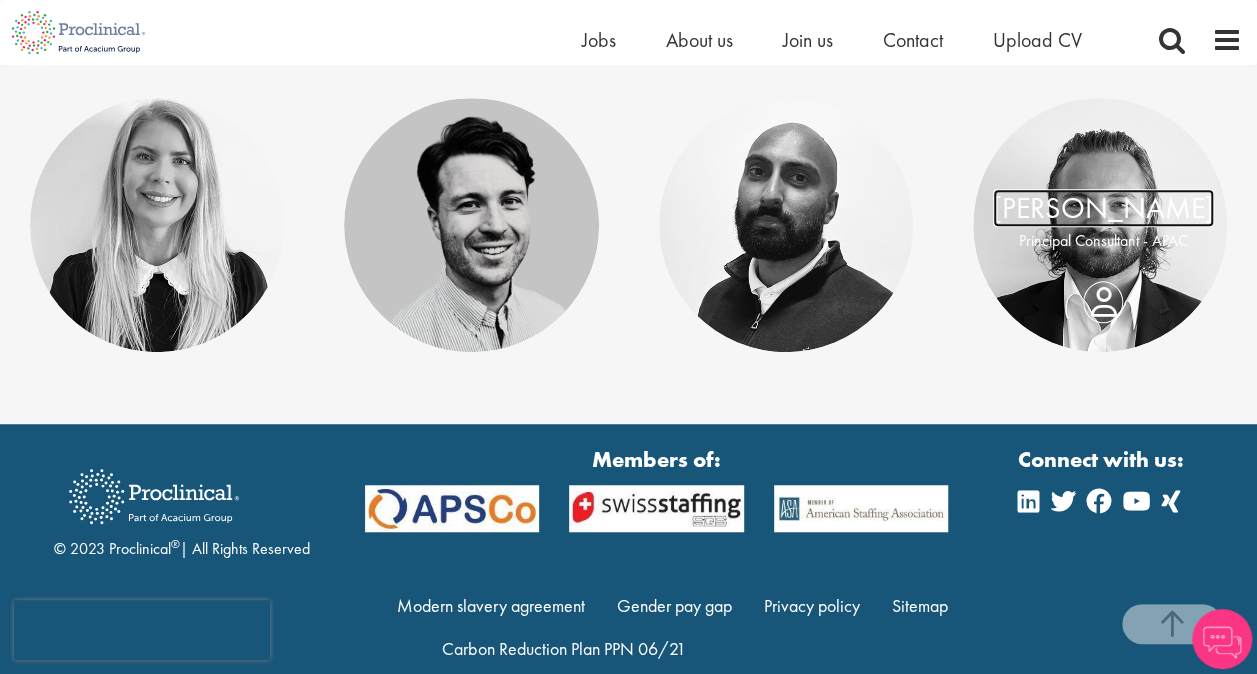 click on "[PERSON_NAME]" at bounding box center (1103, 208) 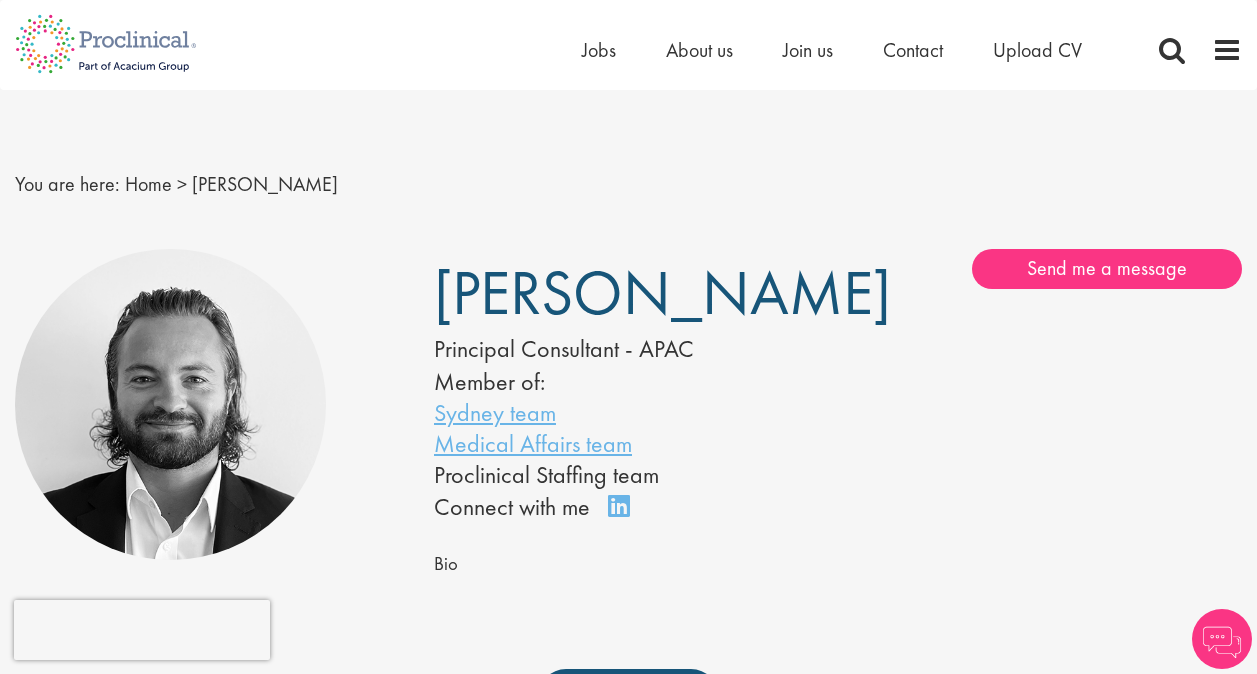 scroll, scrollTop: 0, scrollLeft: 0, axis: both 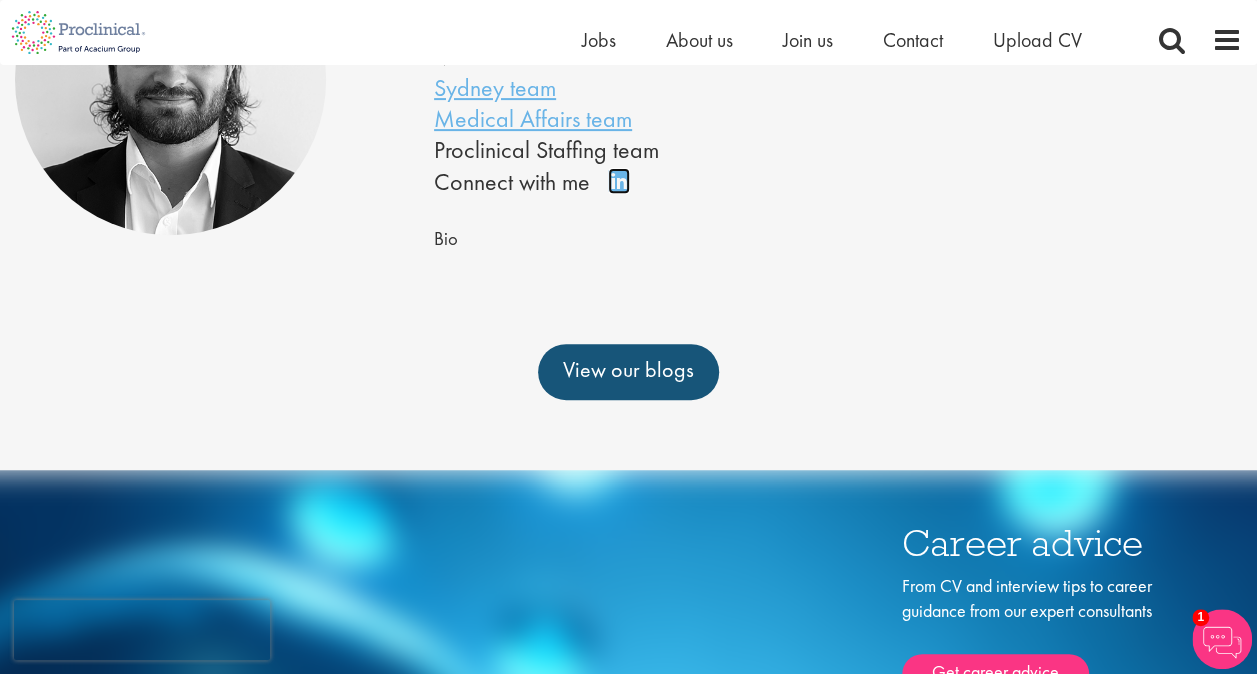 click on "Connect on  LinkedIn" at bounding box center [625, 190] 